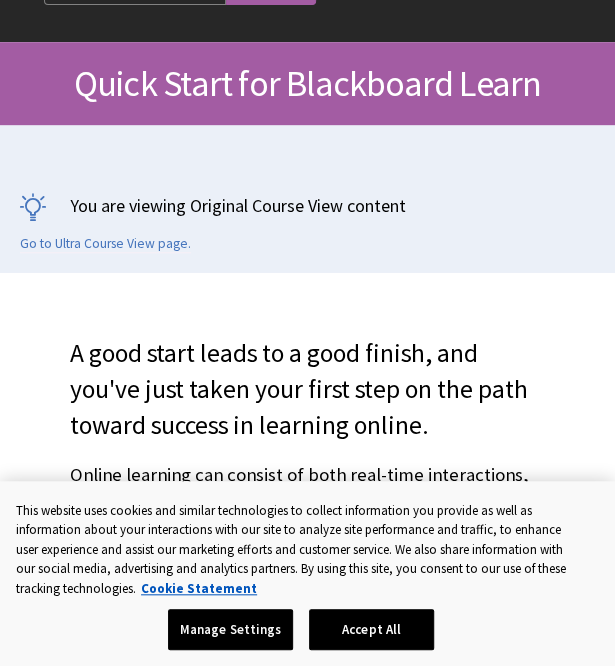 scroll, scrollTop: 240, scrollLeft: 0, axis: vertical 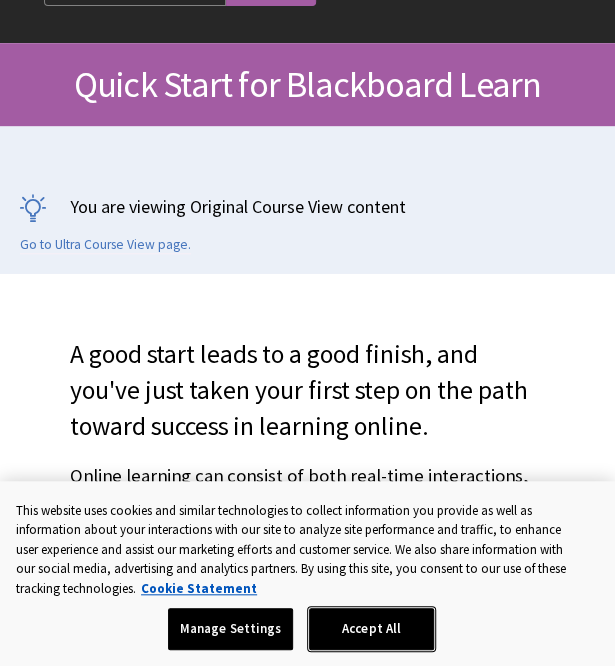 click on "Accept All" at bounding box center (371, 629) 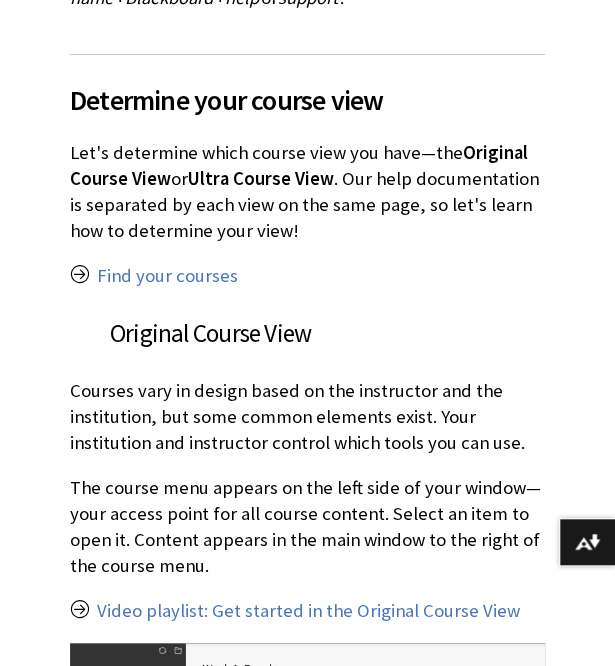 scroll, scrollTop: 1696, scrollLeft: 0, axis: vertical 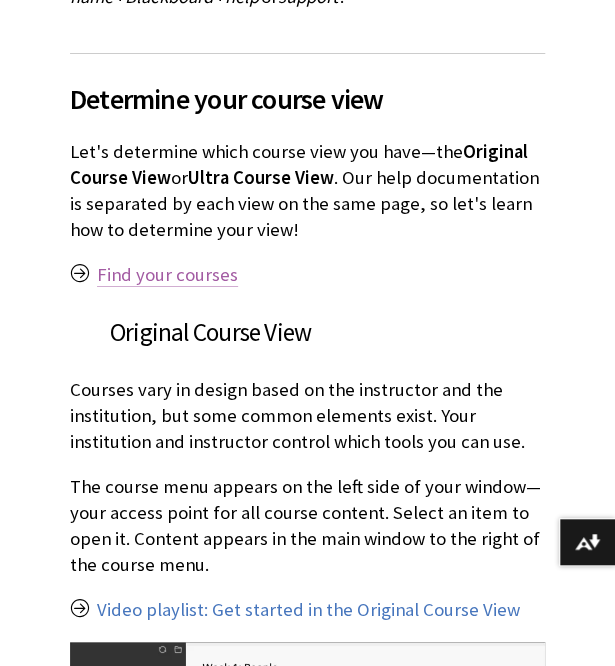 click on "Find your courses" at bounding box center (167, 275) 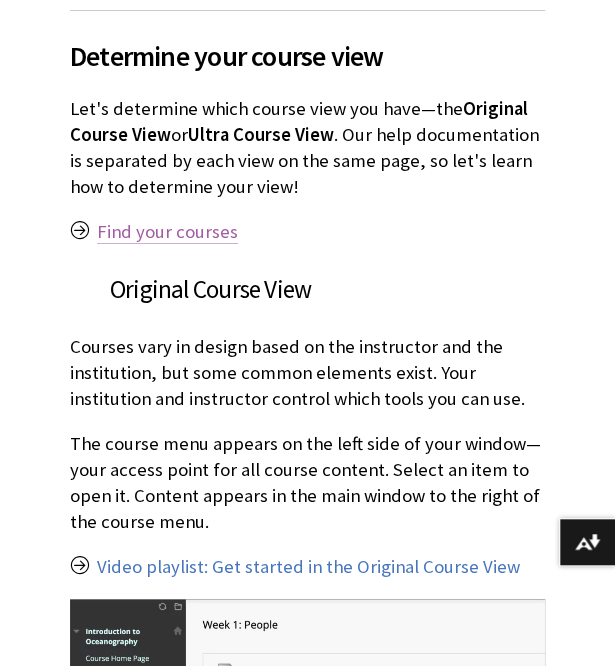 scroll, scrollTop: 1741, scrollLeft: 0, axis: vertical 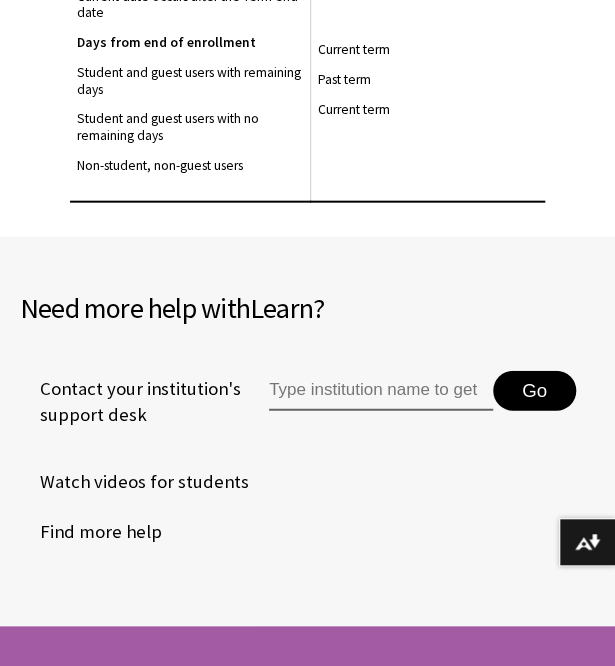 click on "Watch videos for students" at bounding box center [134, 482] 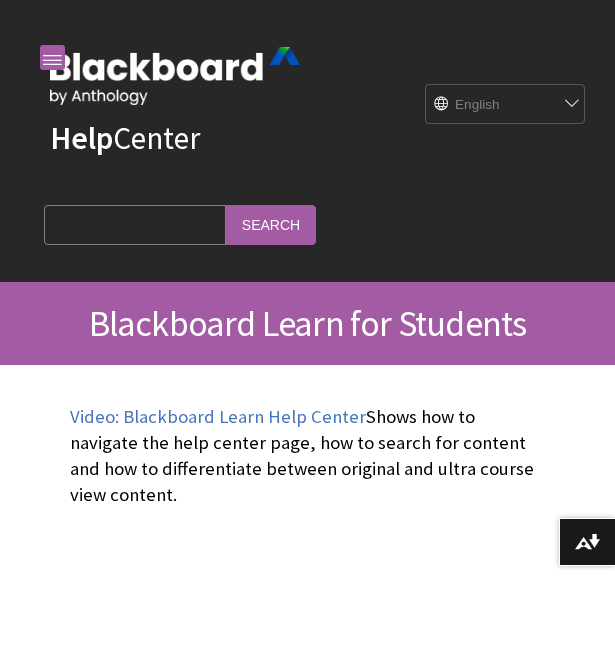 scroll, scrollTop: 0, scrollLeft: 0, axis: both 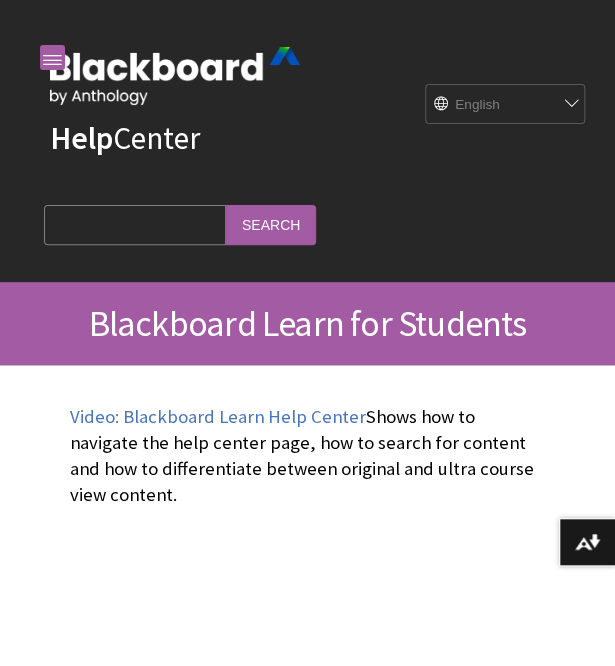 click on "Search Query" at bounding box center [135, 224] 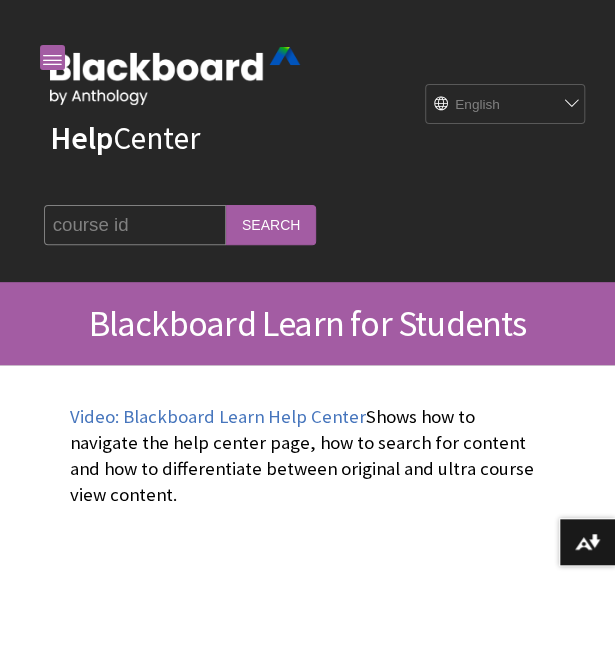 type on "course id" 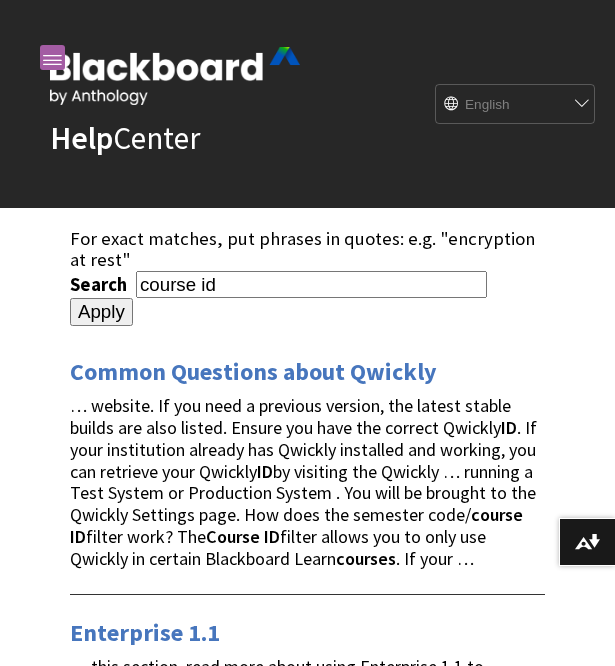 scroll, scrollTop: 183, scrollLeft: 0, axis: vertical 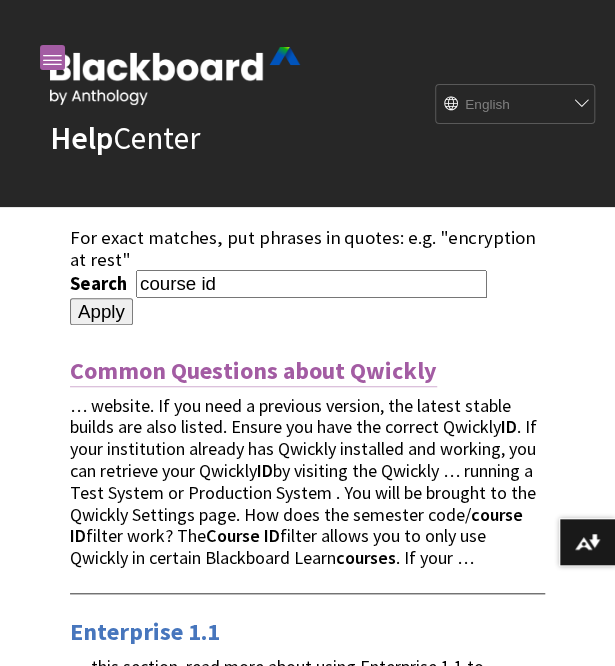 click on "Common Questions about Qwickly" at bounding box center [253, 371] 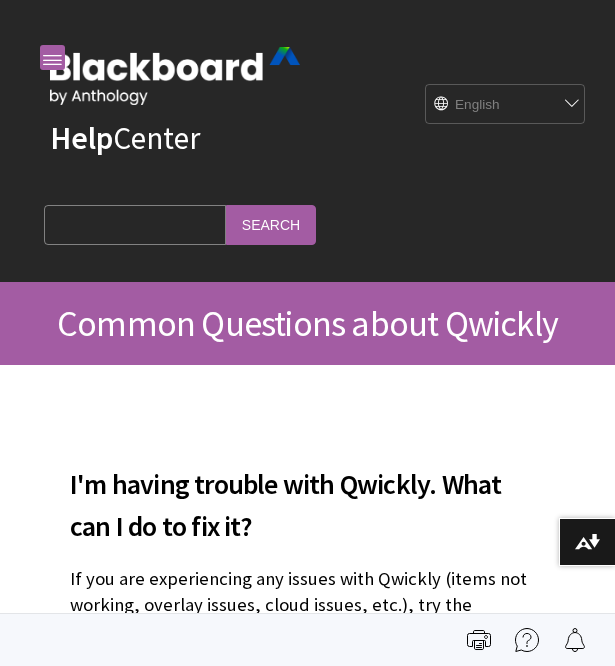 scroll, scrollTop: 0, scrollLeft: 0, axis: both 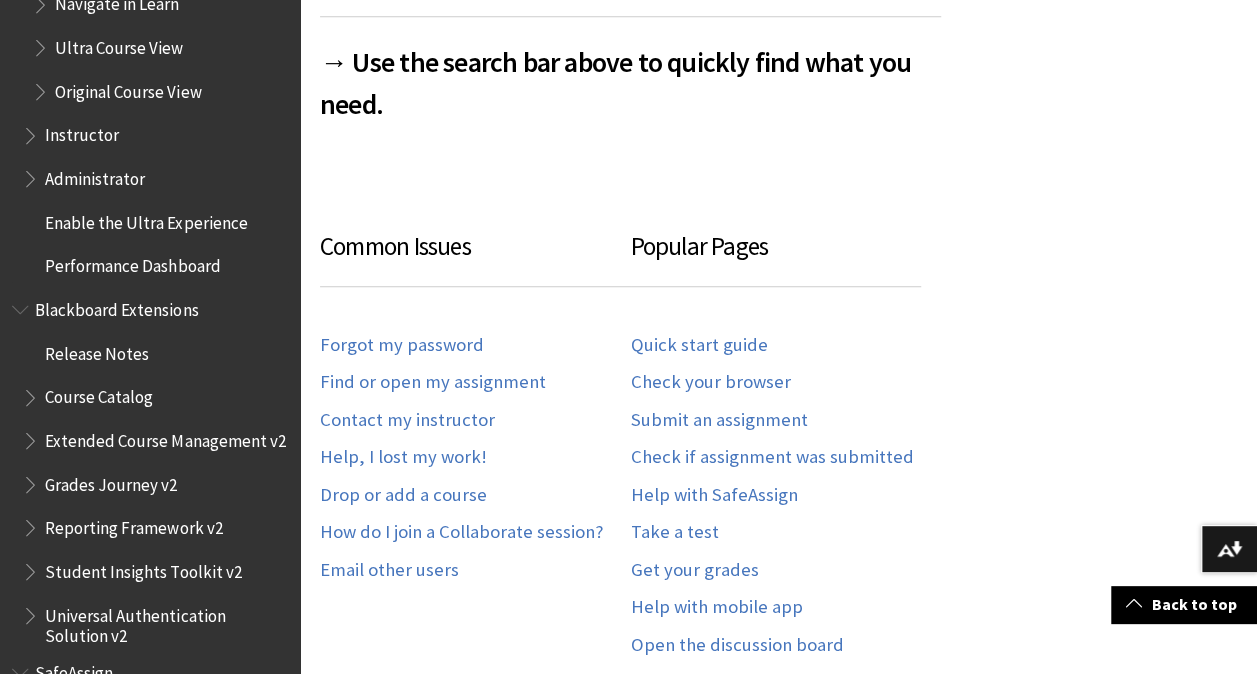 click on "Instructor" at bounding box center [82, 132] 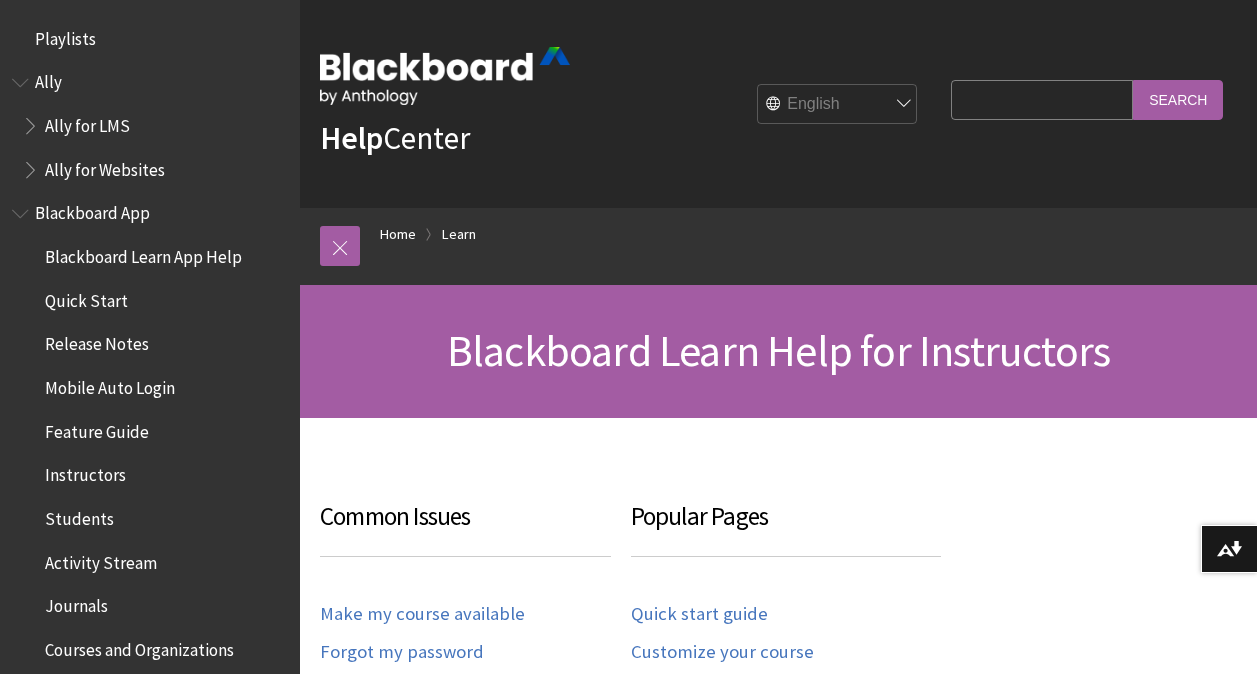 scroll, scrollTop: 0, scrollLeft: 0, axis: both 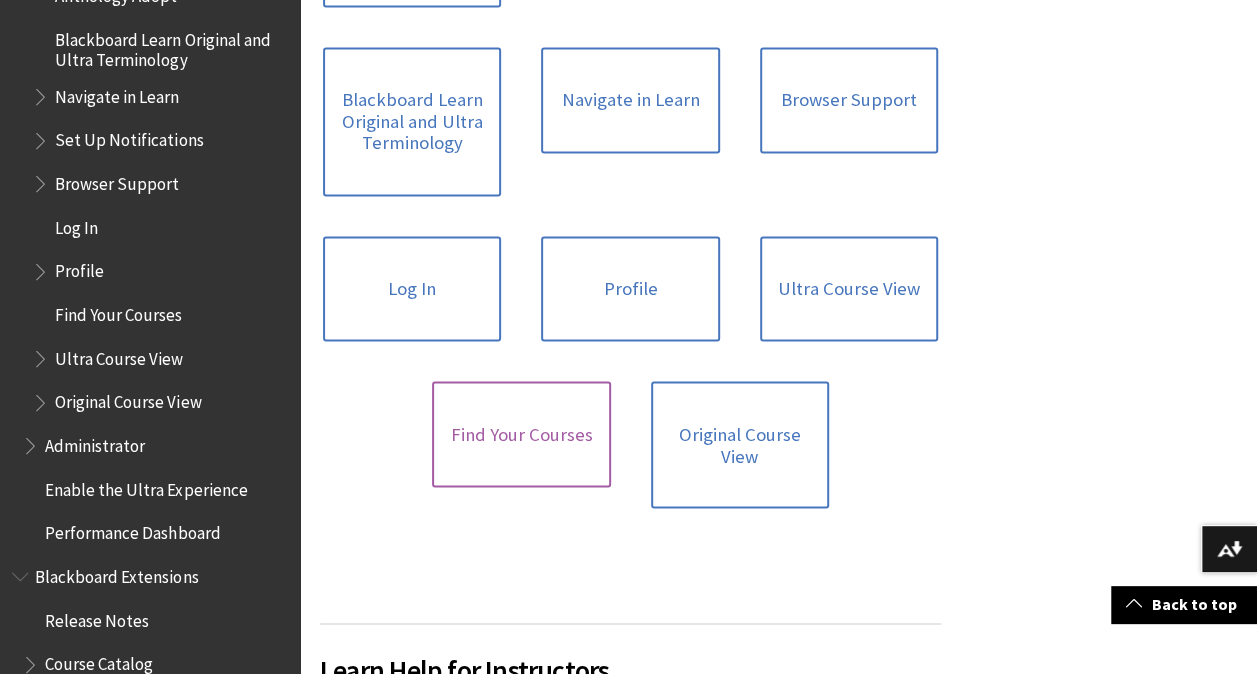 click on "Find Your Courses" at bounding box center [521, 434] 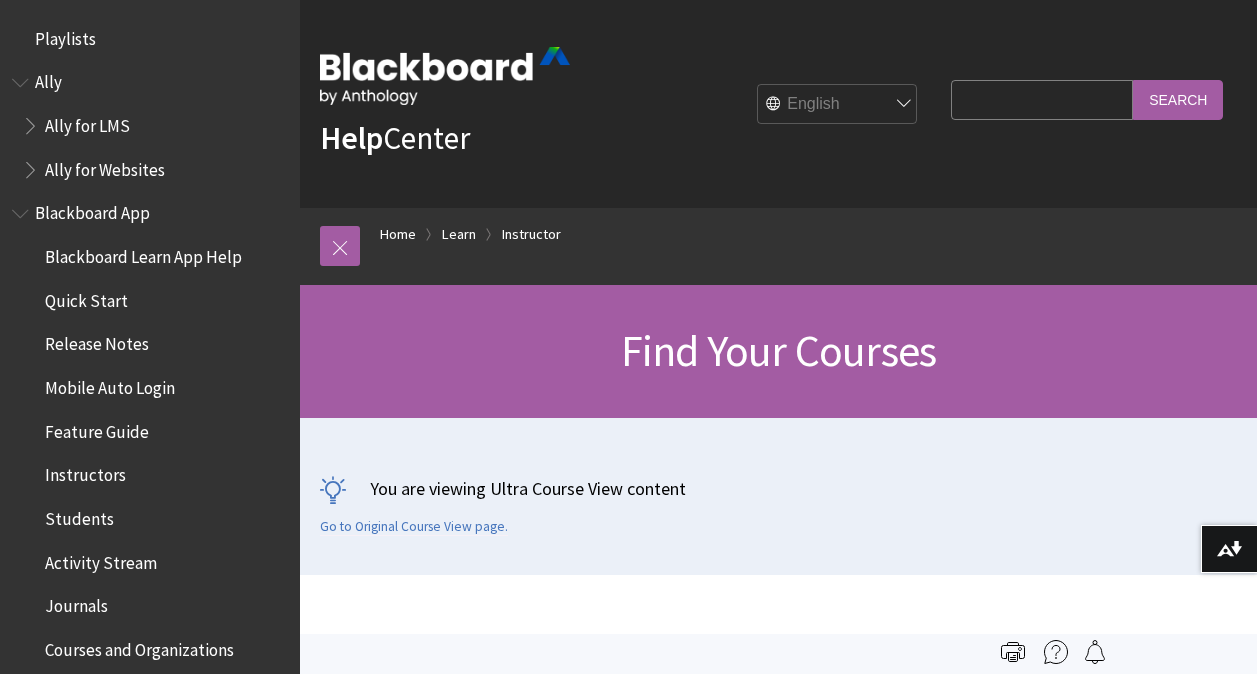 scroll, scrollTop: 297, scrollLeft: 0, axis: vertical 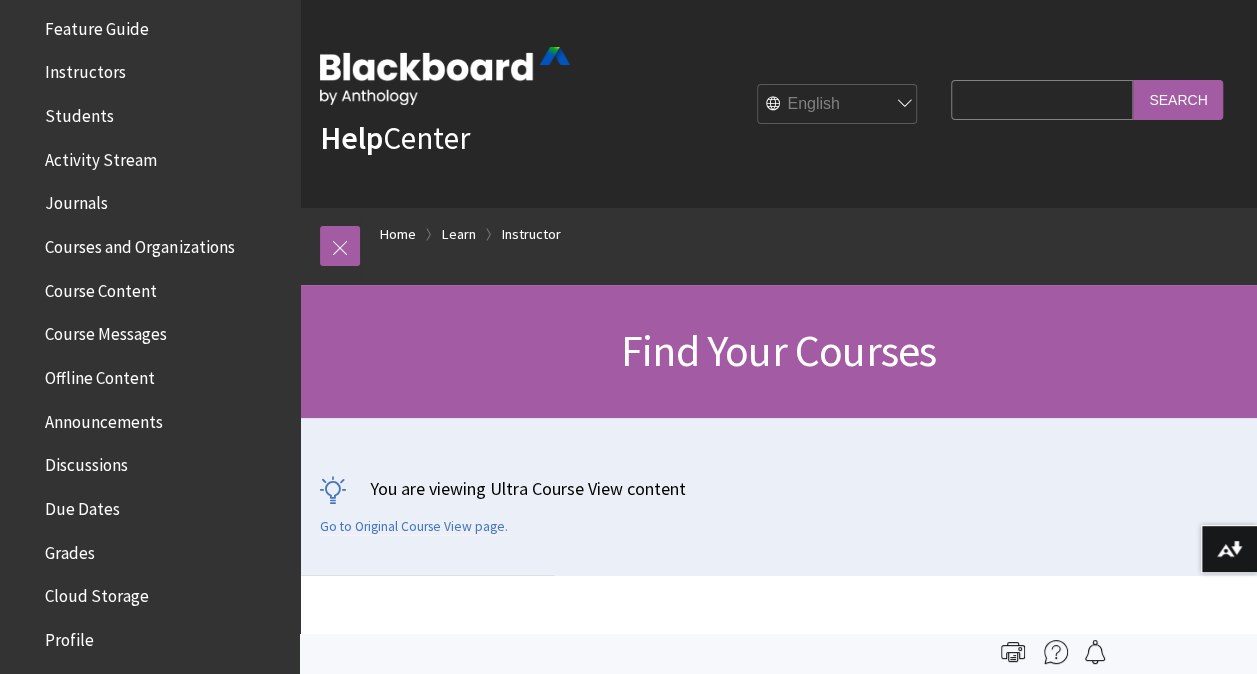 click on "Search Query" at bounding box center [1042, 99] 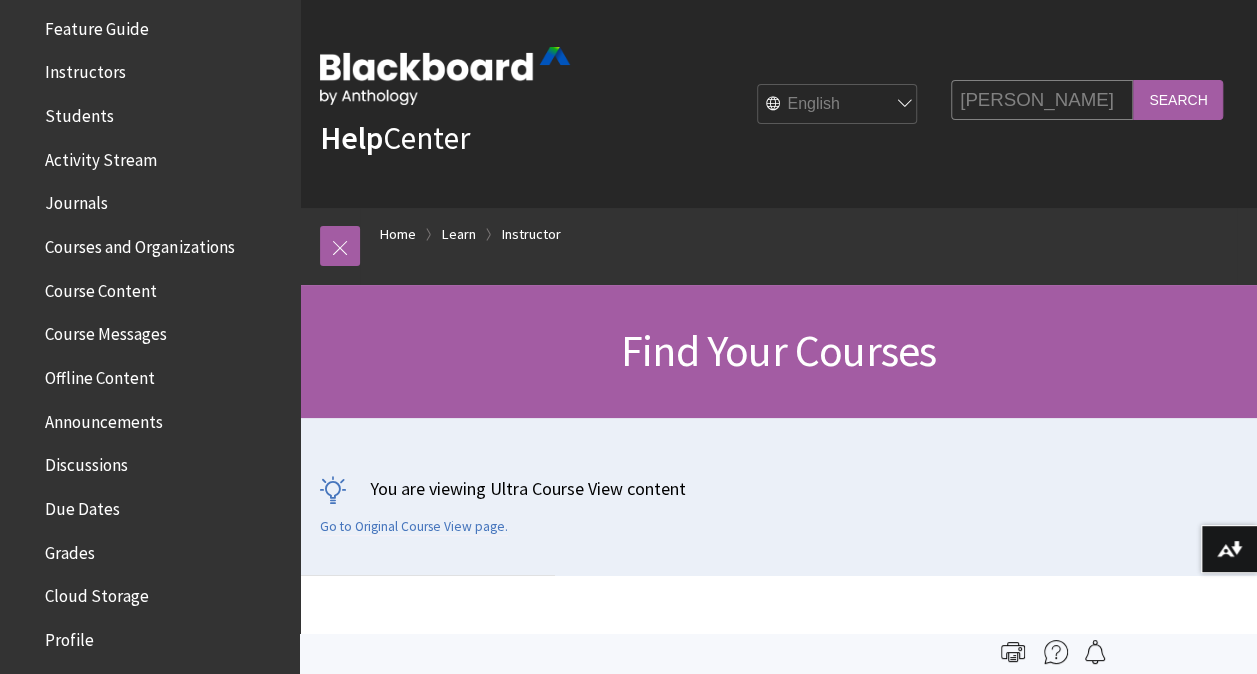 type on "[PERSON_NAME]" 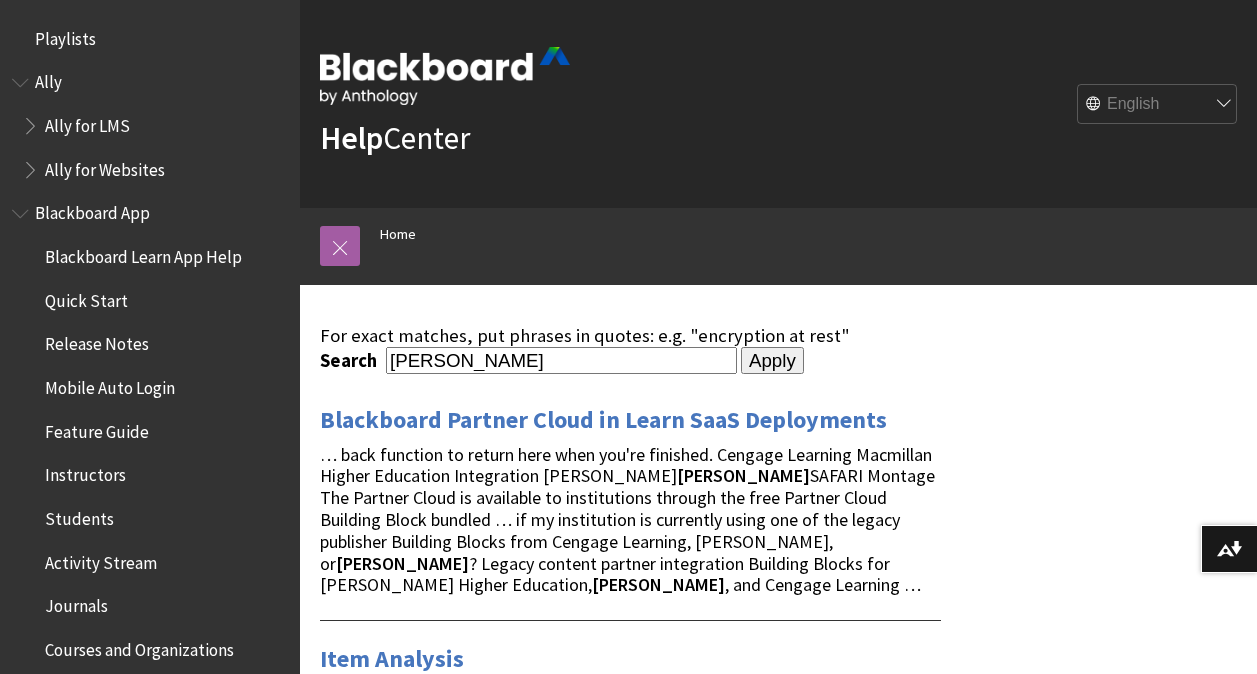 scroll, scrollTop: 96, scrollLeft: 0, axis: vertical 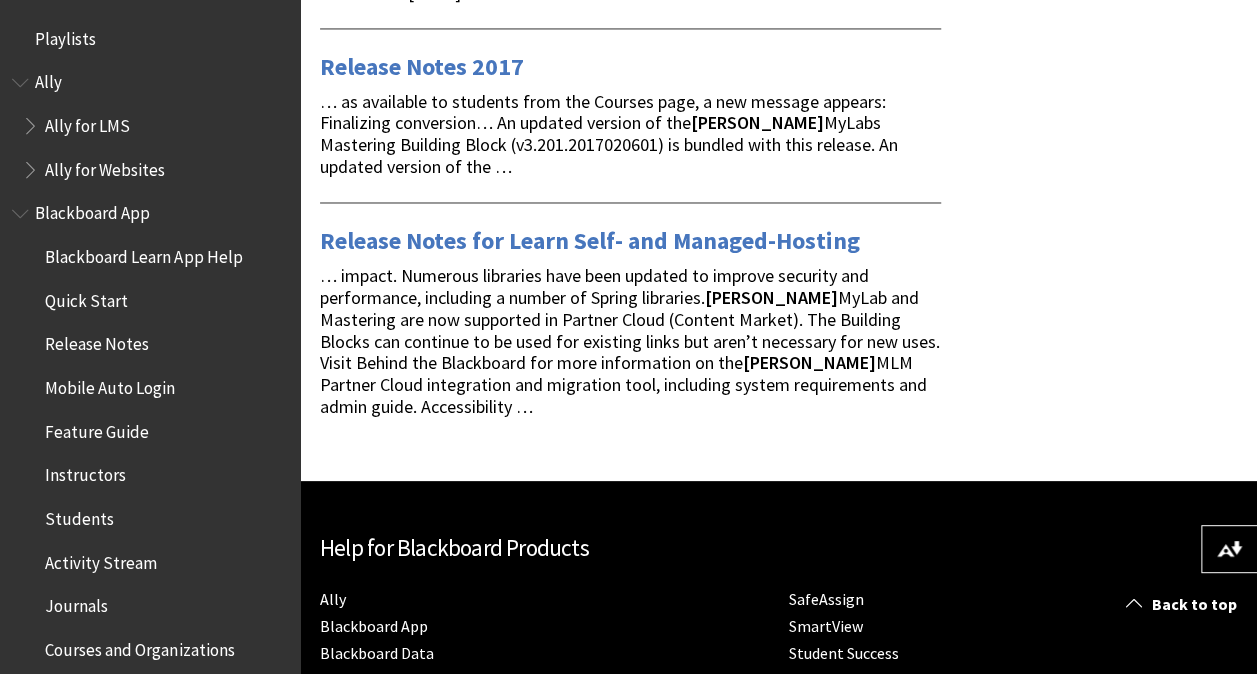 click on "… impact. Numerous libraries have been updated to improve security and performance, including a number of Spring libraries.  [PERSON_NAME]  MyLab and Mastering are now supported in Partner Cloud (Content Market). The Building Blocks can continue to be used for existing links but aren’t necessary for new uses. Visit Behind the Blackboard for more information on the  [PERSON_NAME]  MLM Partner Cloud integration and migration tool, including system requirements and admin guide. Accessibility …" at bounding box center [630, 340] 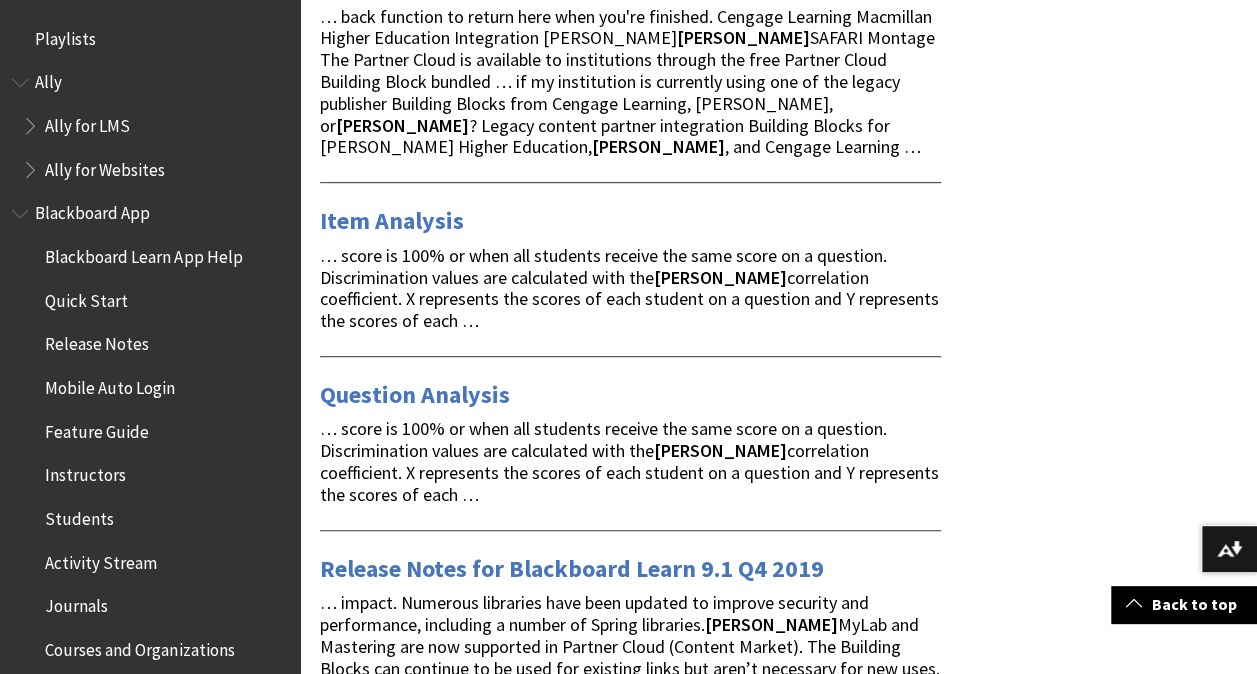 scroll, scrollTop: 437, scrollLeft: 0, axis: vertical 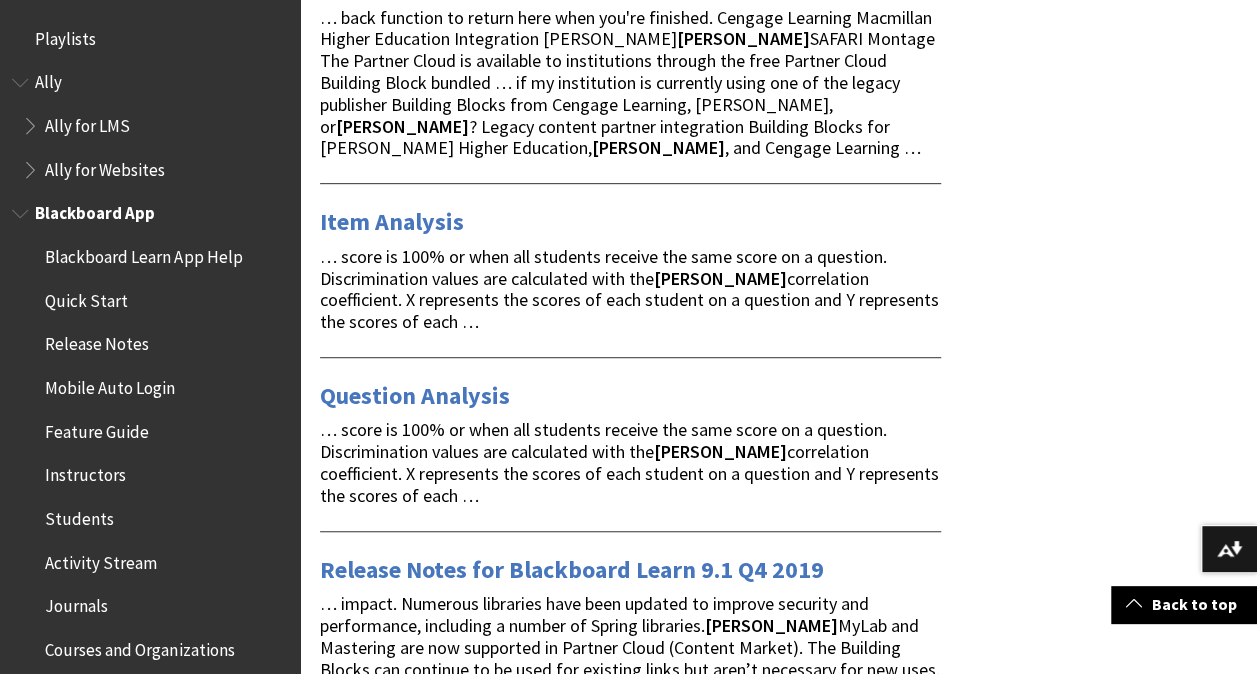 click on "Blackboard Learn App Help" at bounding box center [143, 253] 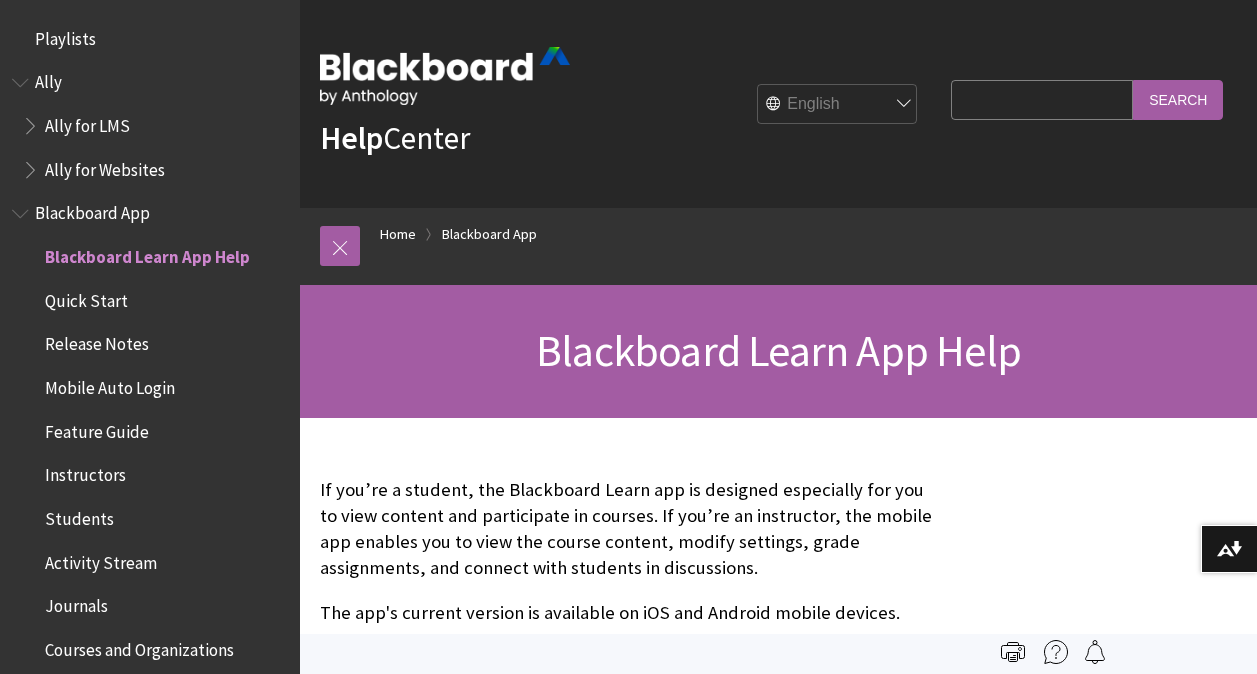 scroll, scrollTop: 0, scrollLeft: 0, axis: both 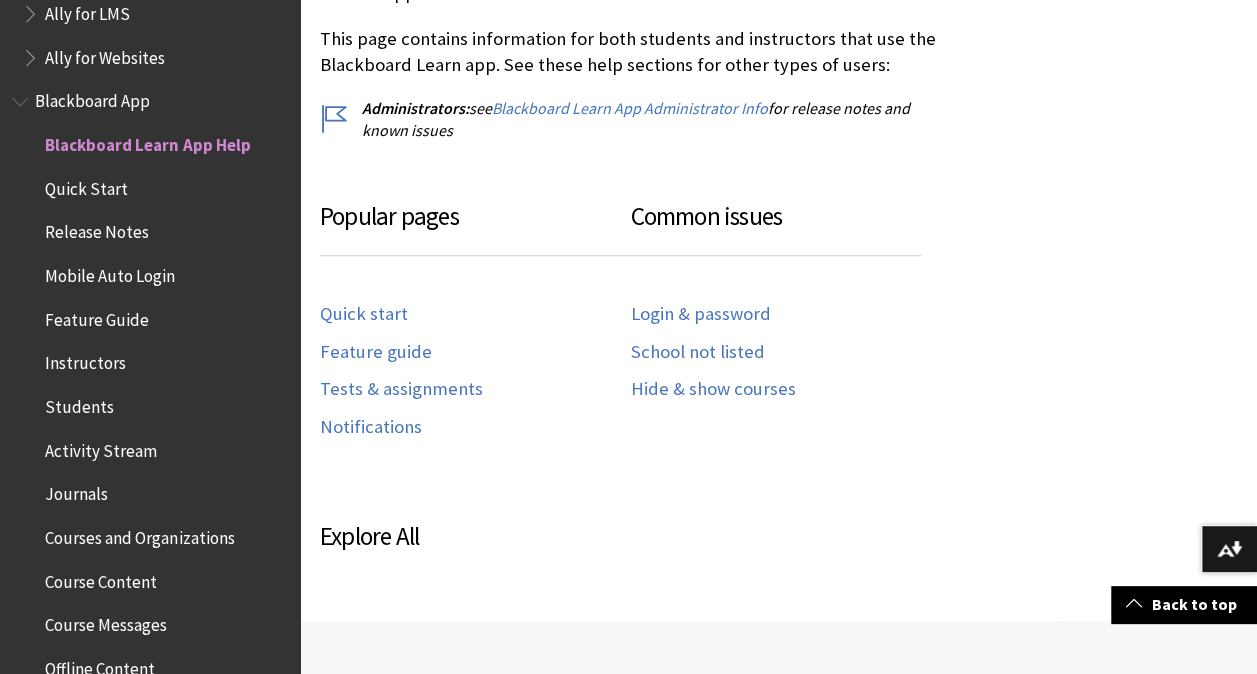click on "Students" at bounding box center (79, 403) 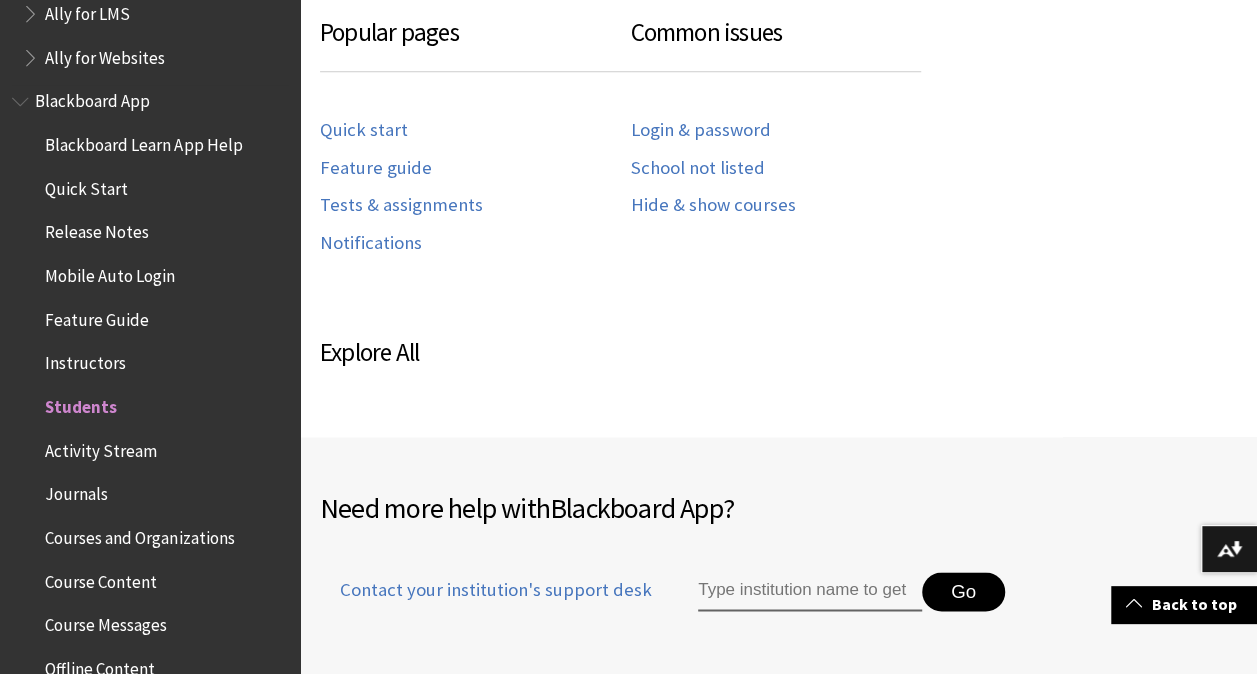 scroll, scrollTop: 1115, scrollLeft: 0, axis: vertical 